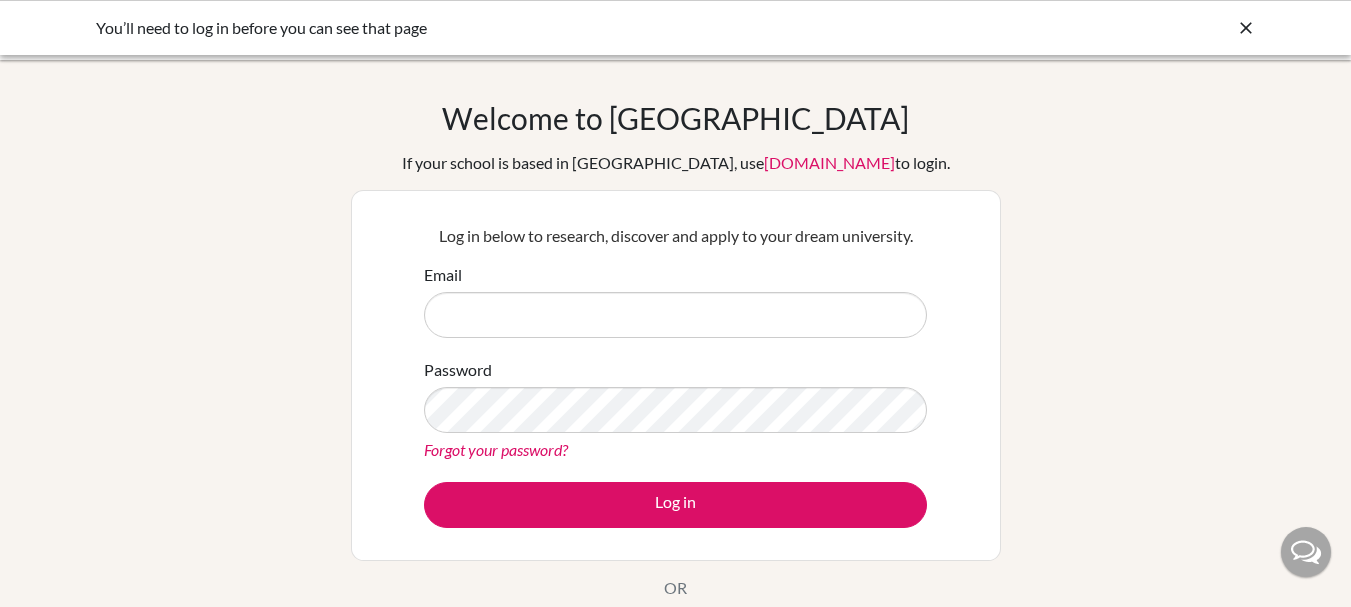 scroll, scrollTop: 0, scrollLeft: 0, axis: both 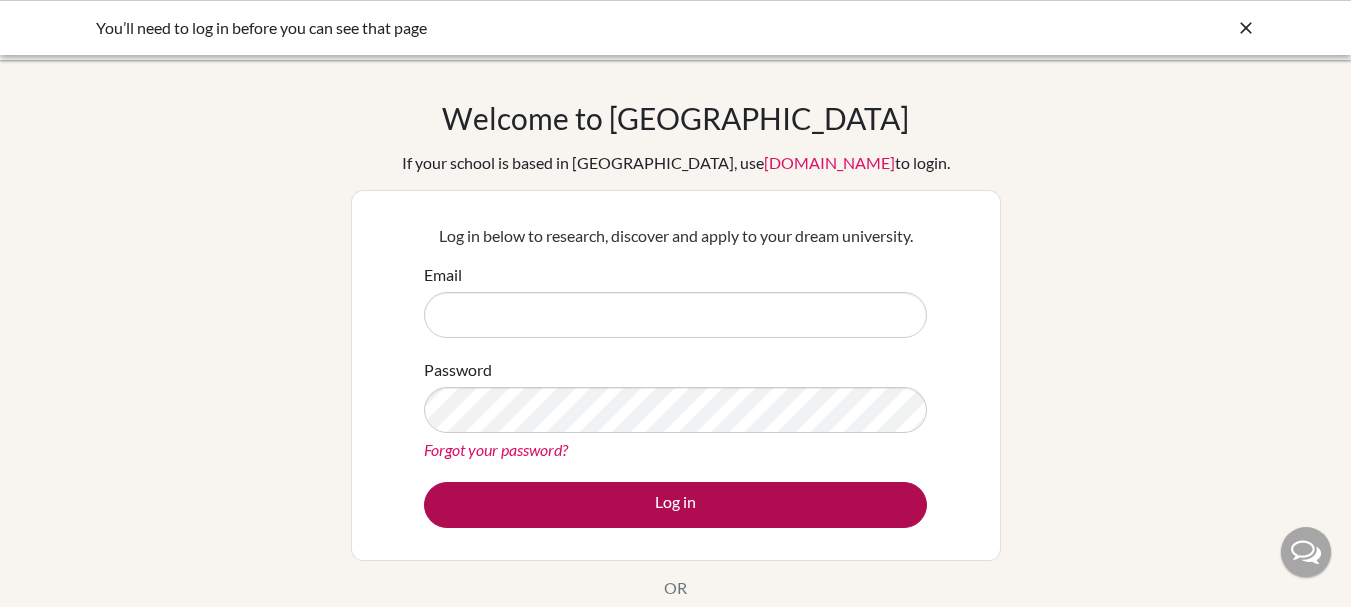 type on "[EMAIL_ADDRESS][DOMAIN_NAME]" 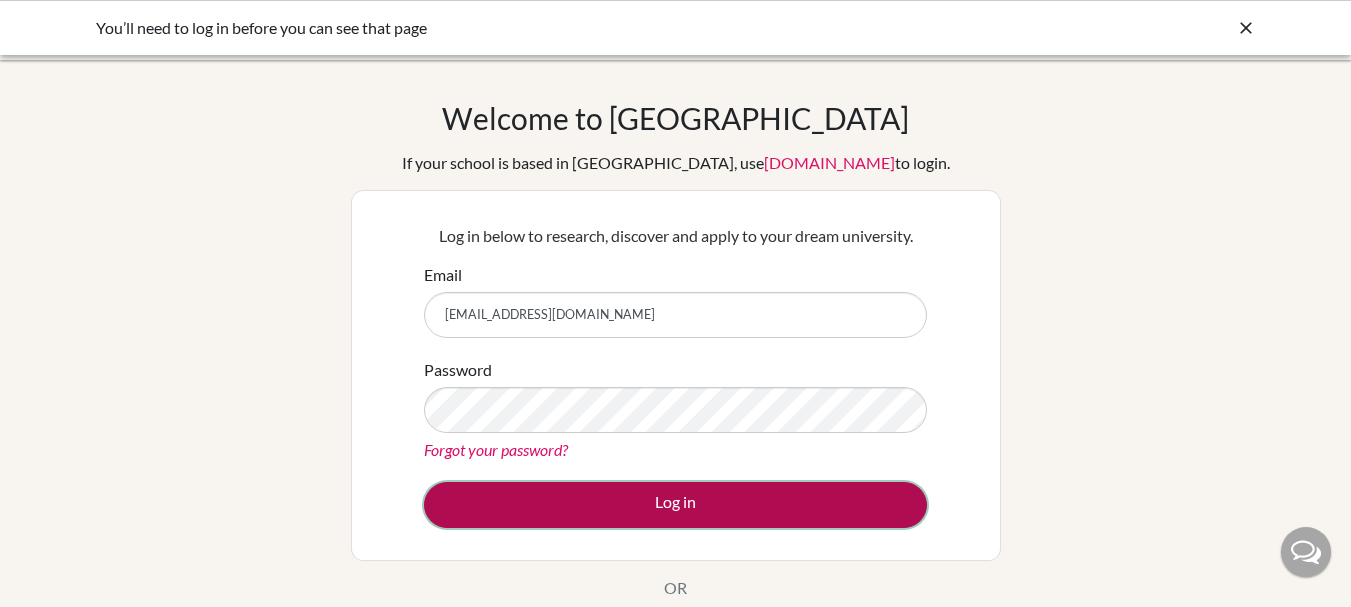 click on "Log in" at bounding box center (675, 505) 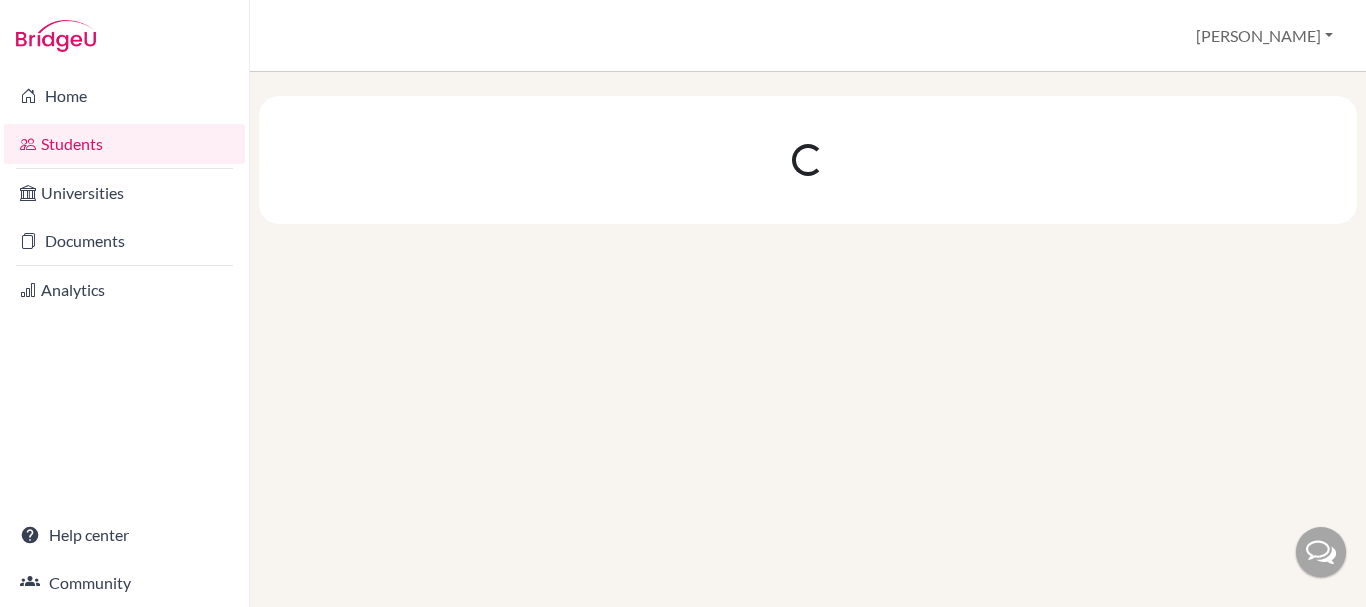scroll, scrollTop: 0, scrollLeft: 0, axis: both 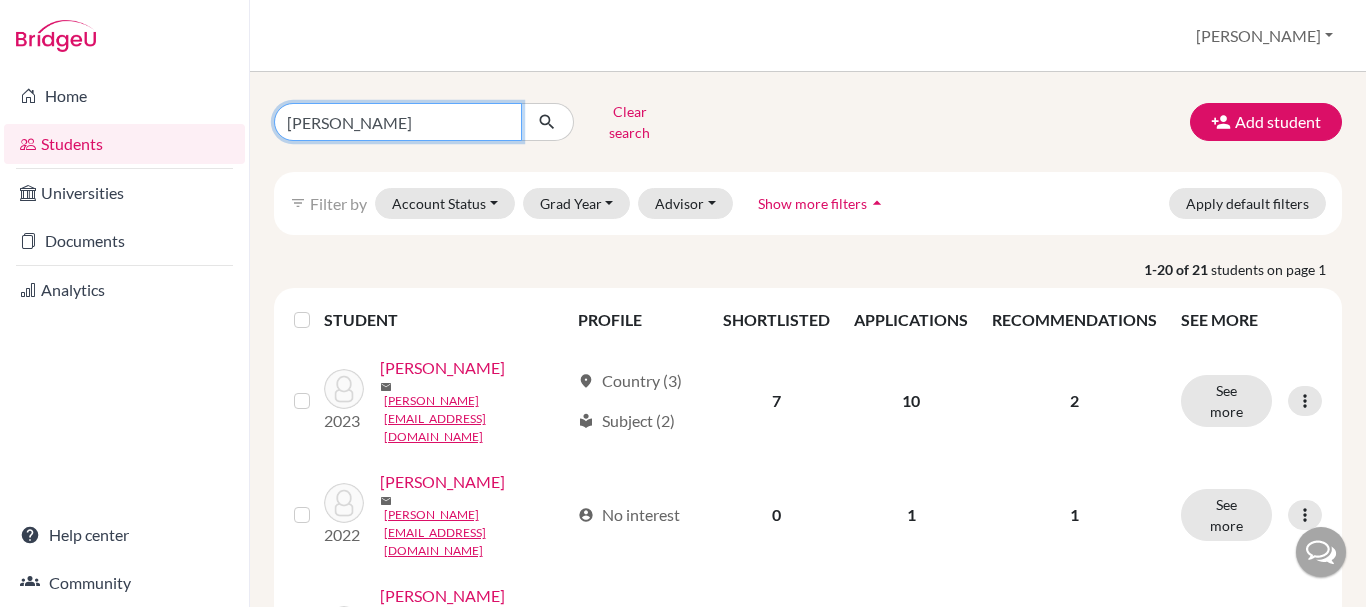 click on "sara" at bounding box center (398, 122) 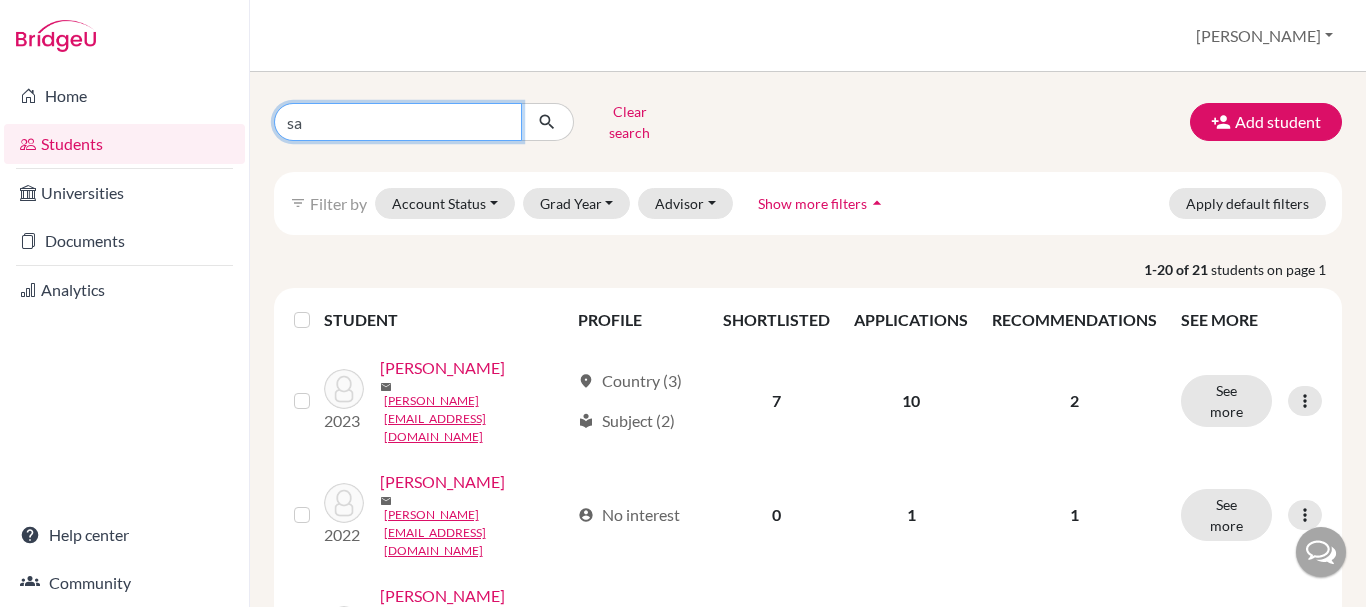 type on "s" 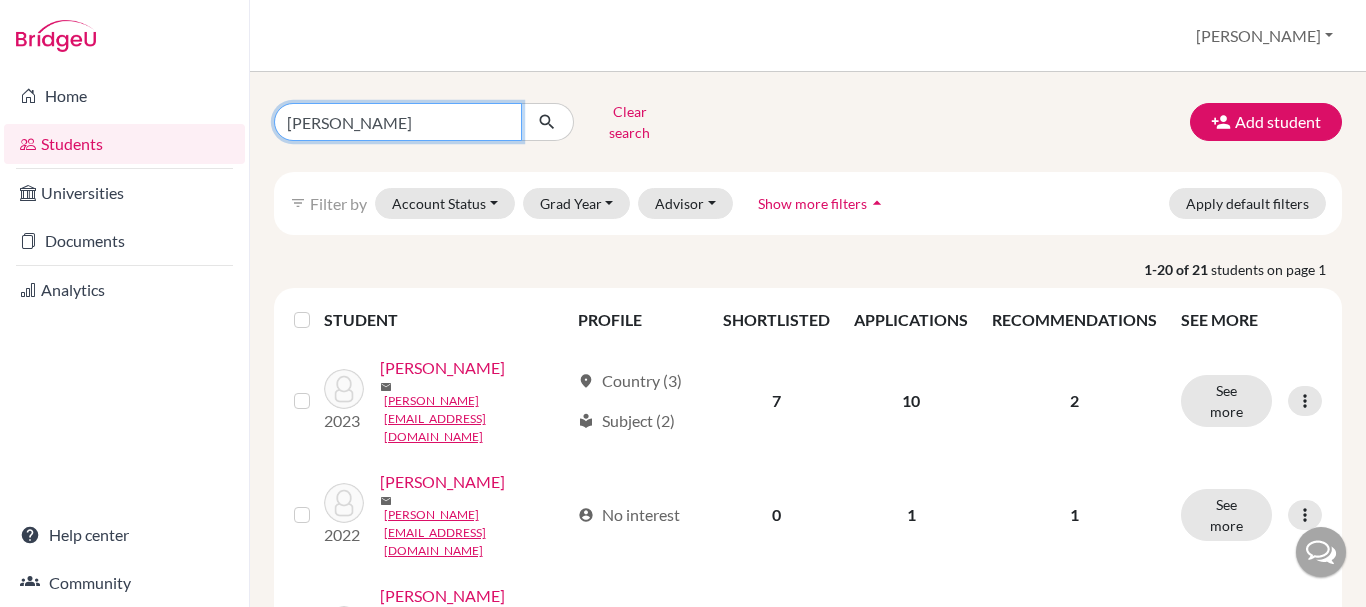 type on "[PERSON_NAME]" 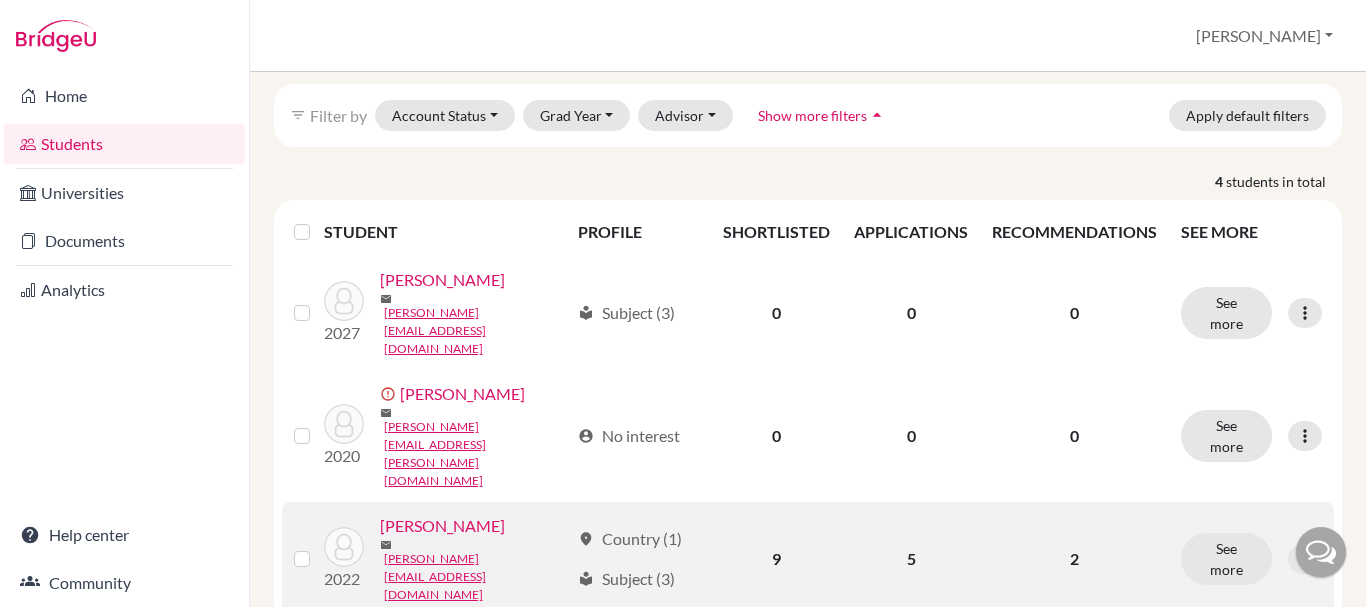 scroll, scrollTop: 131, scrollLeft: 0, axis: vertical 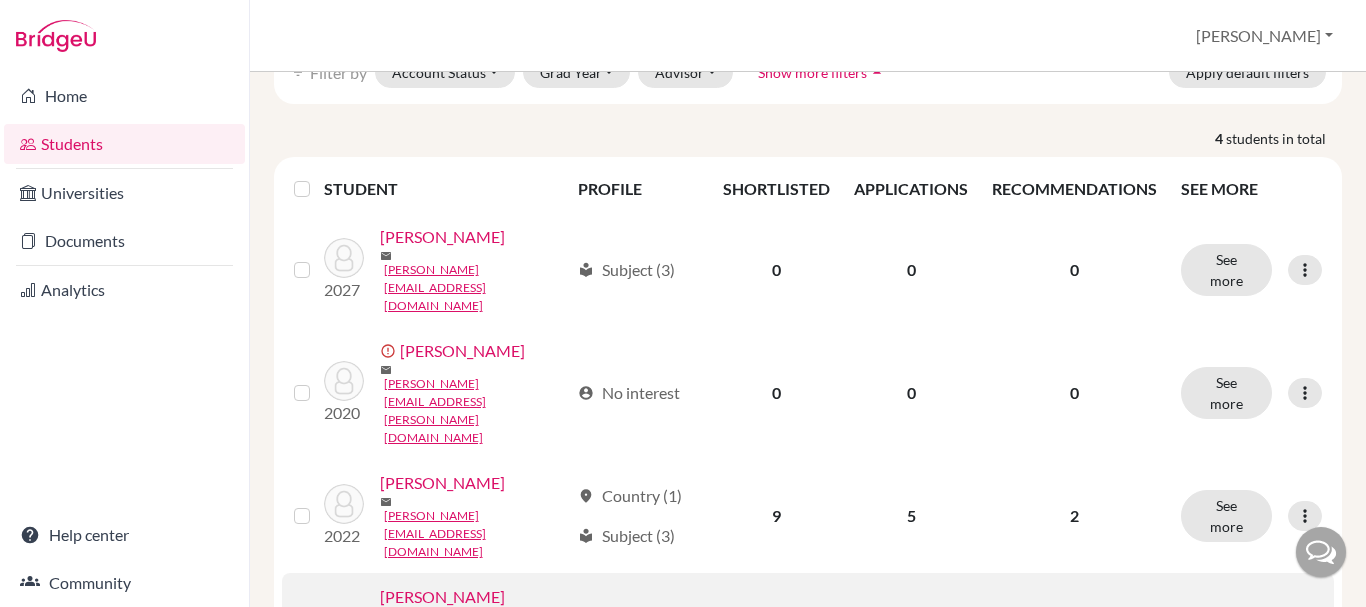 click on "[PERSON_NAME]" at bounding box center [442, 597] 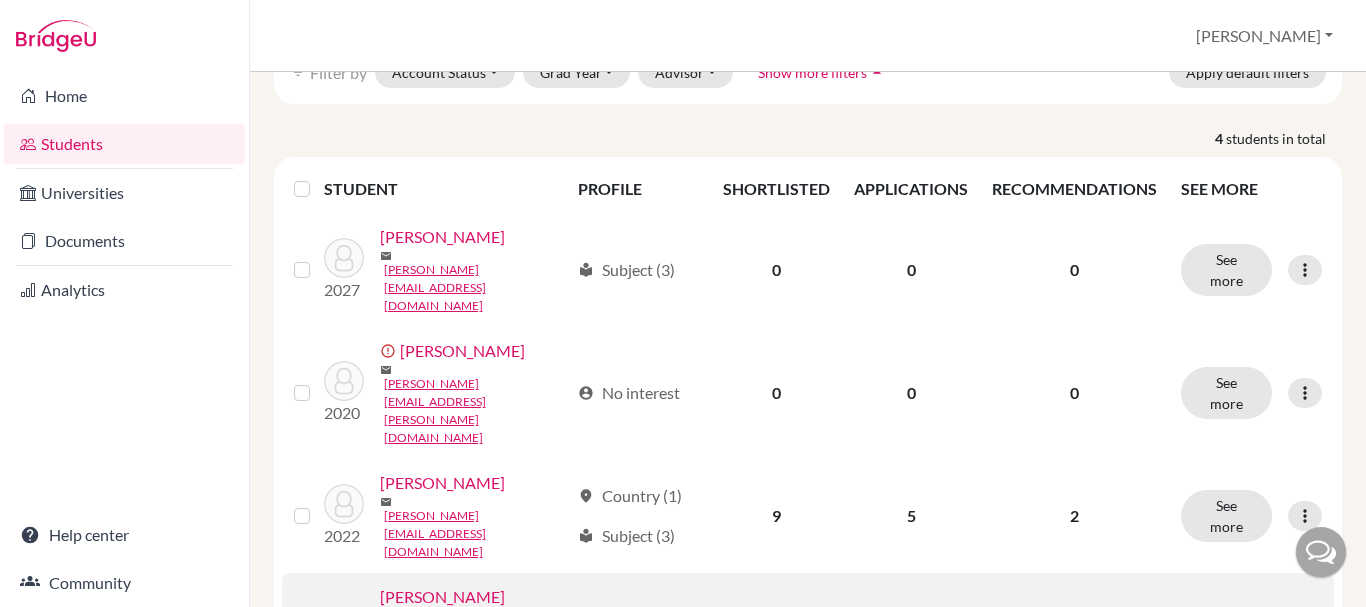 scroll, scrollTop: 0, scrollLeft: 0, axis: both 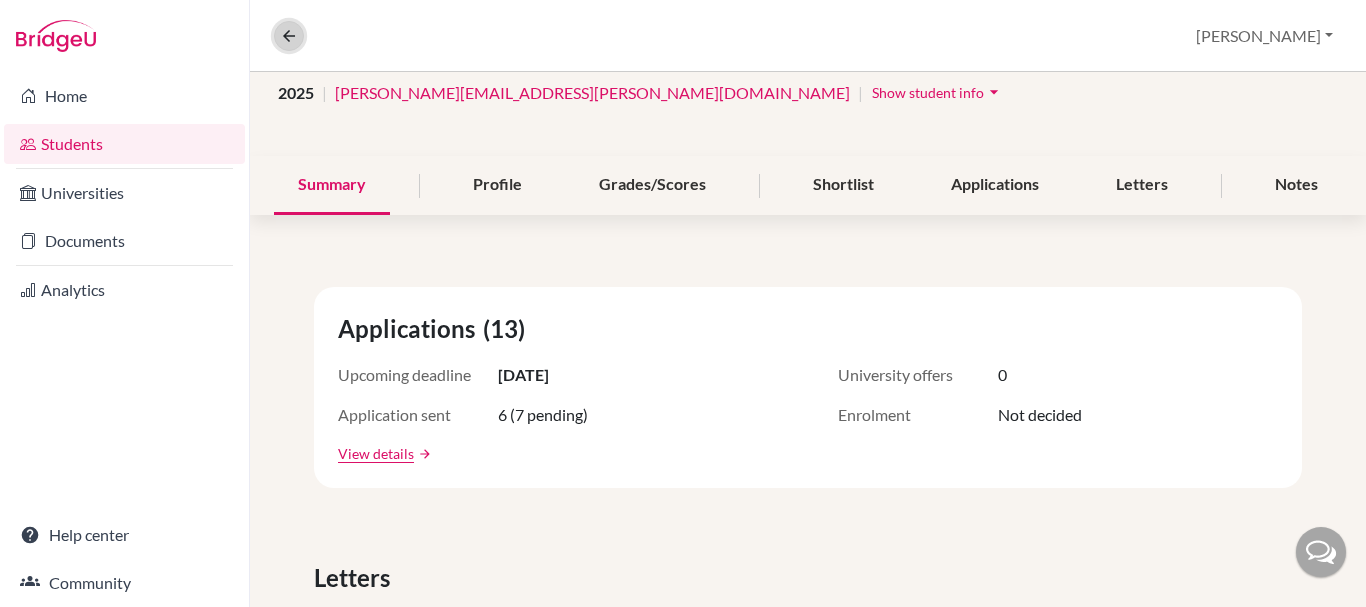 click at bounding box center (289, 36) 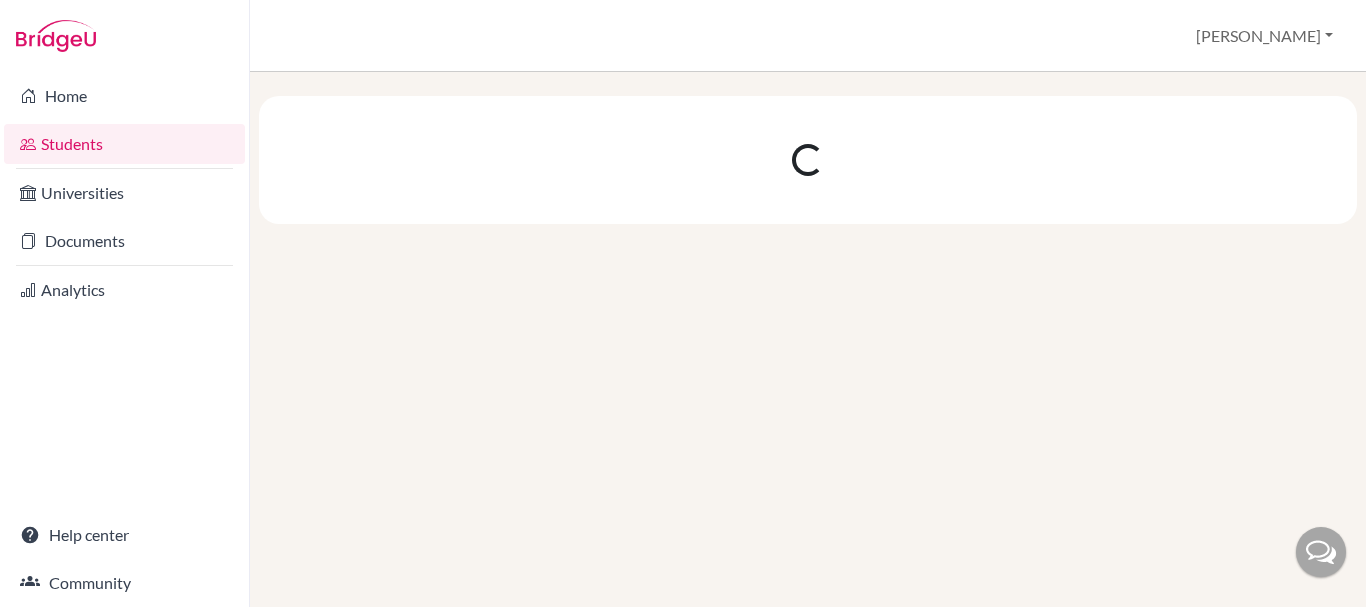 scroll, scrollTop: 0, scrollLeft: 0, axis: both 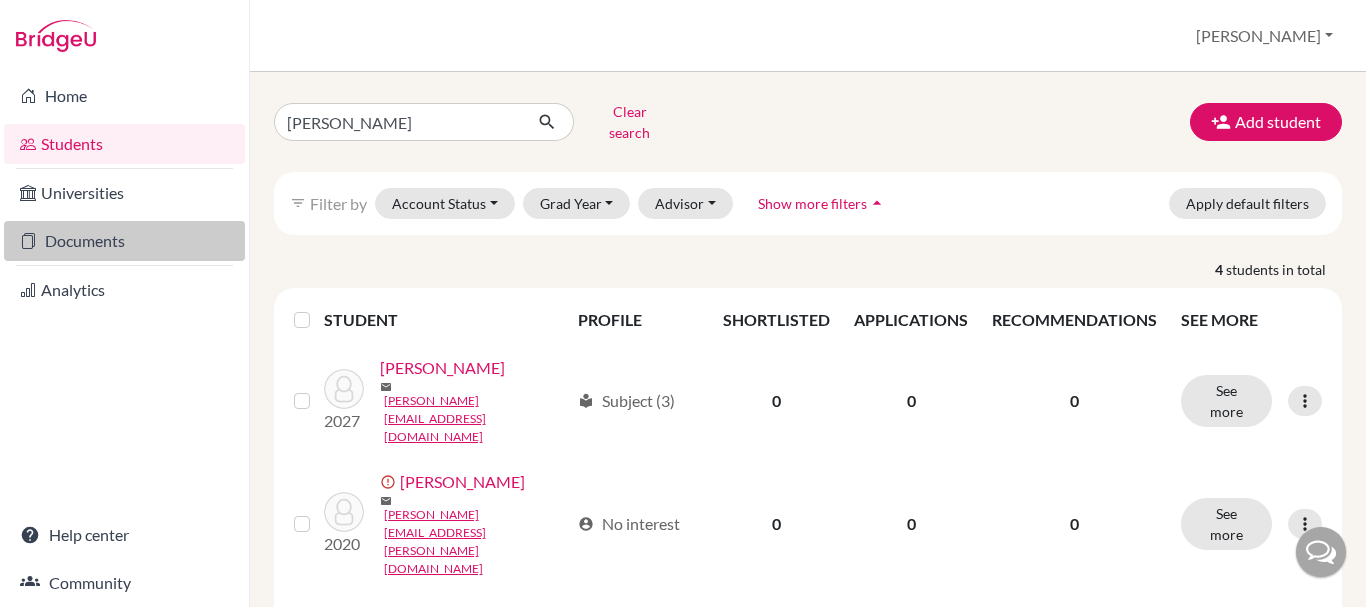 click on "Documents" at bounding box center (124, 241) 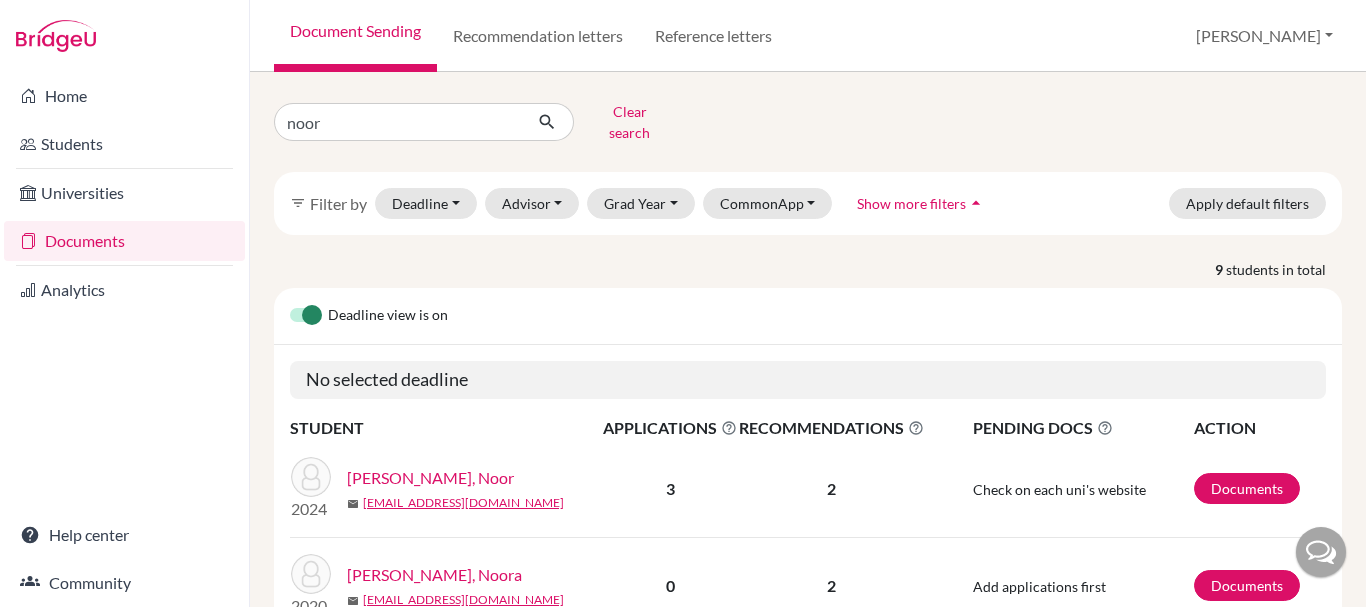 scroll, scrollTop: 0, scrollLeft: 0, axis: both 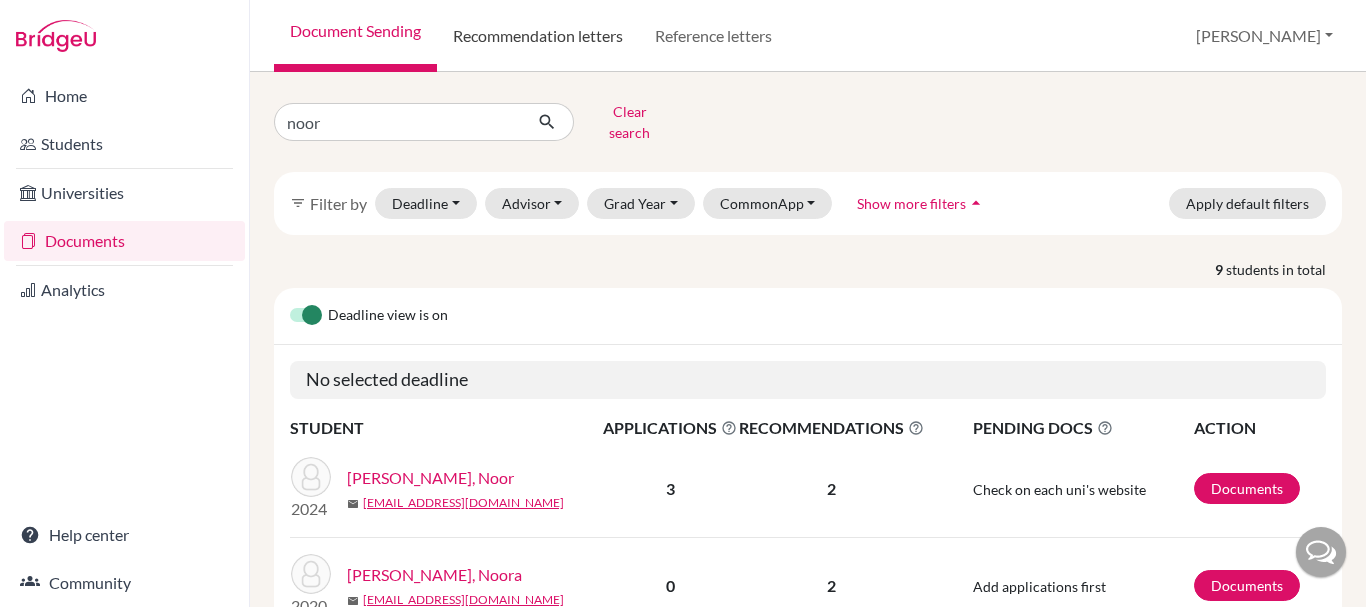 click on "Recommendation letters" at bounding box center [538, 36] 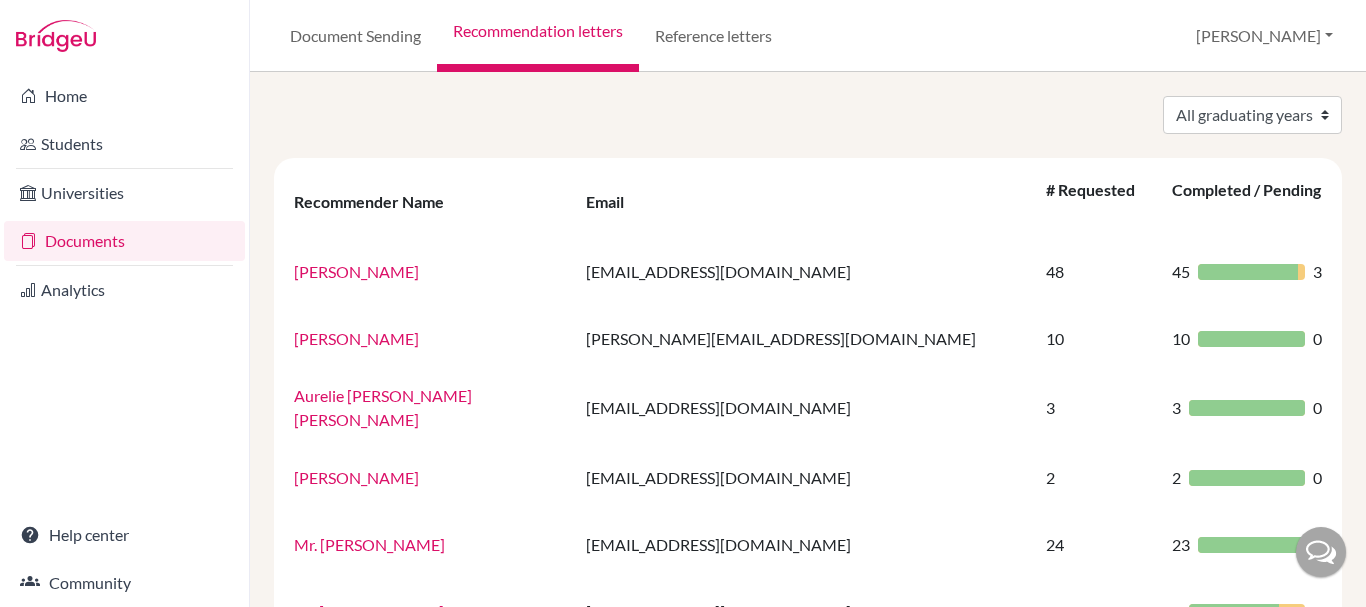 scroll, scrollTop: 0, scrollLeft: 0, axis: both 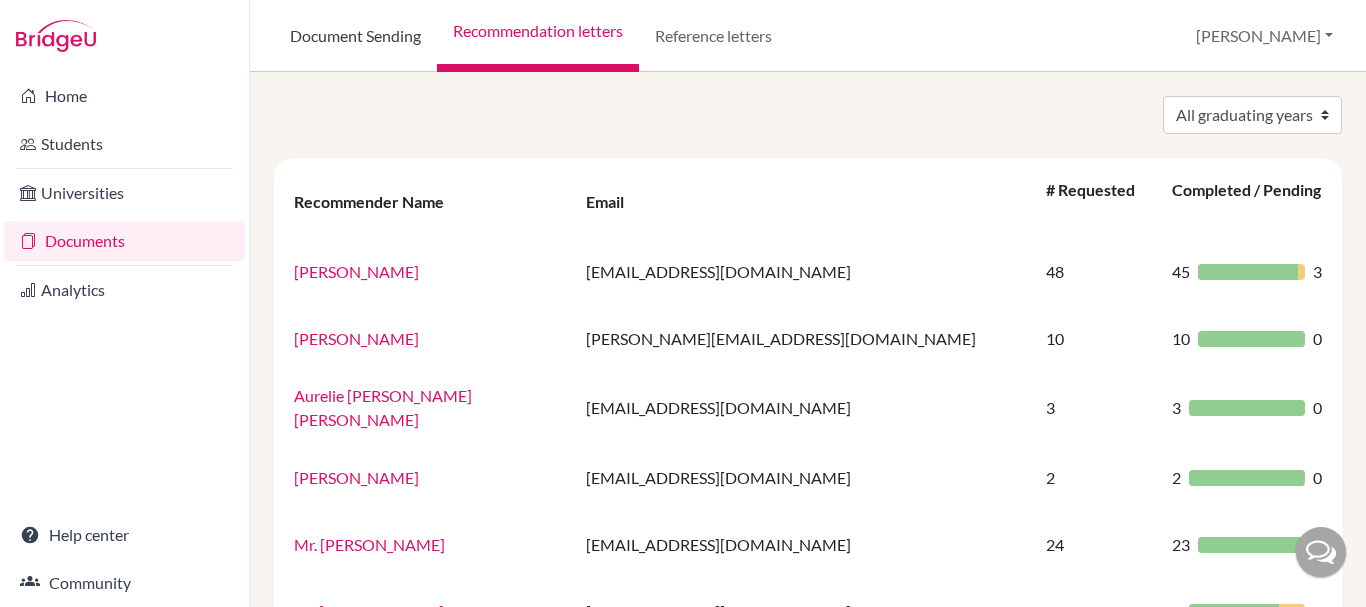 click on "Document Sending" at bounding box center [355, 36] 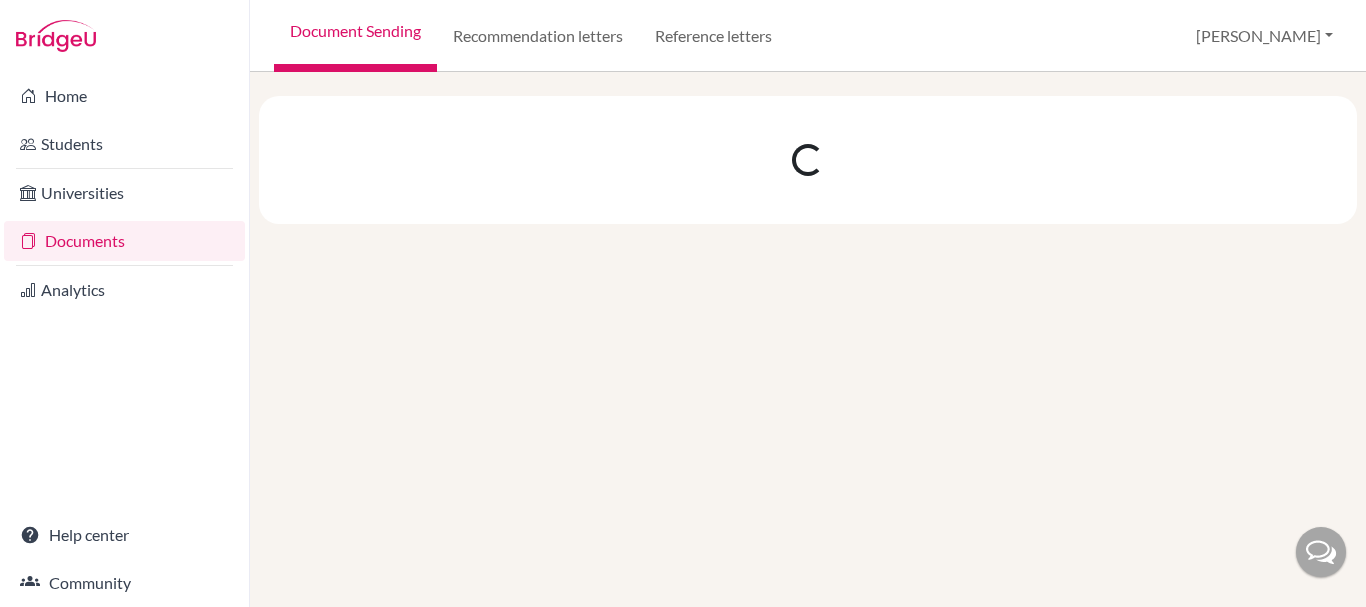 scroll, scrollTop: 0, scrollLeft: 0, axis: both 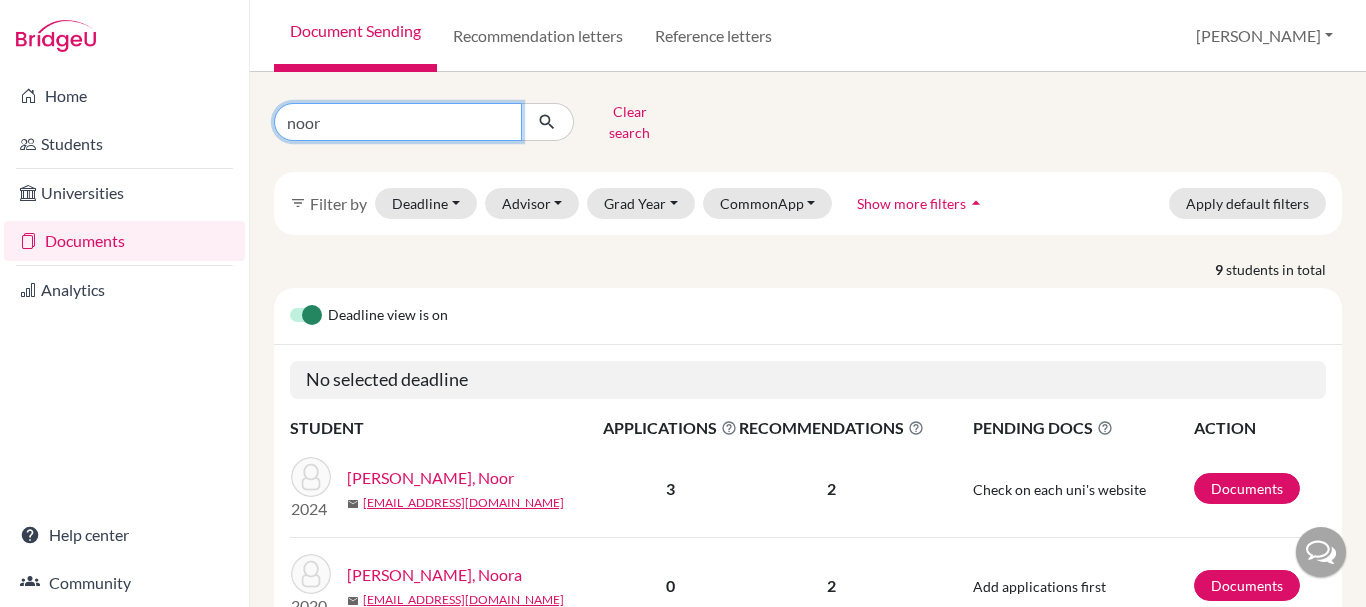 drag, startPoint x: 324, startPoint y: 115, endPoint x: 280, endPoint y: 112, distance: 44.102154 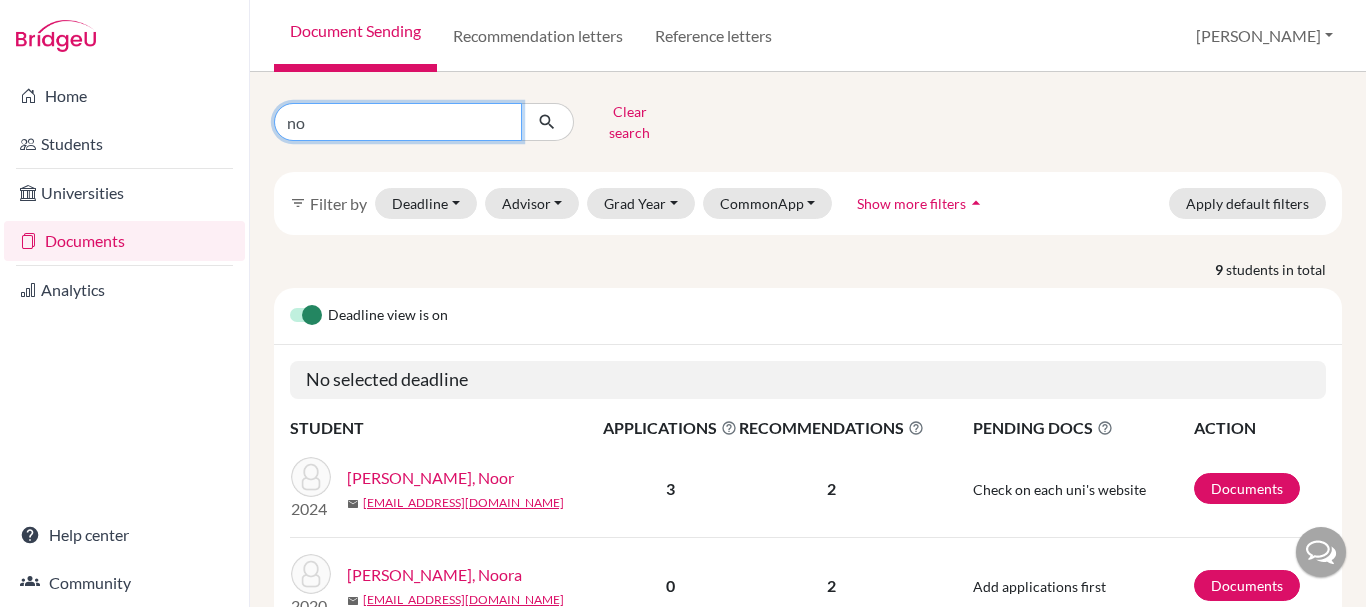 type on "n" 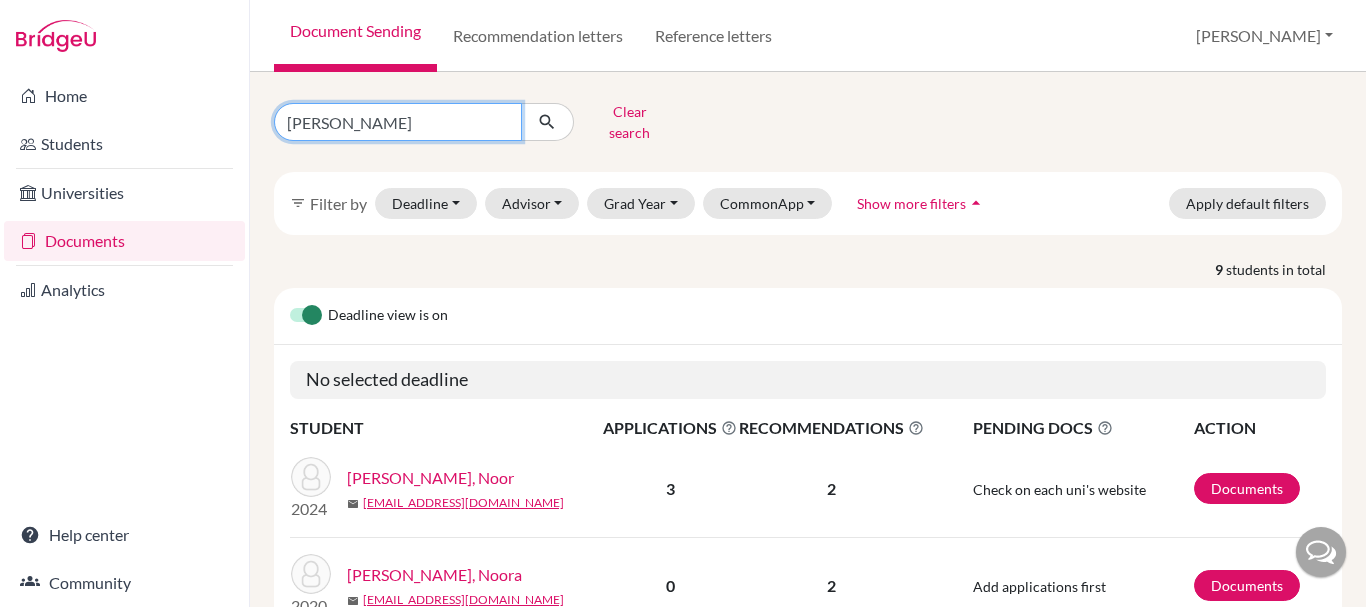 type on "Jenna" 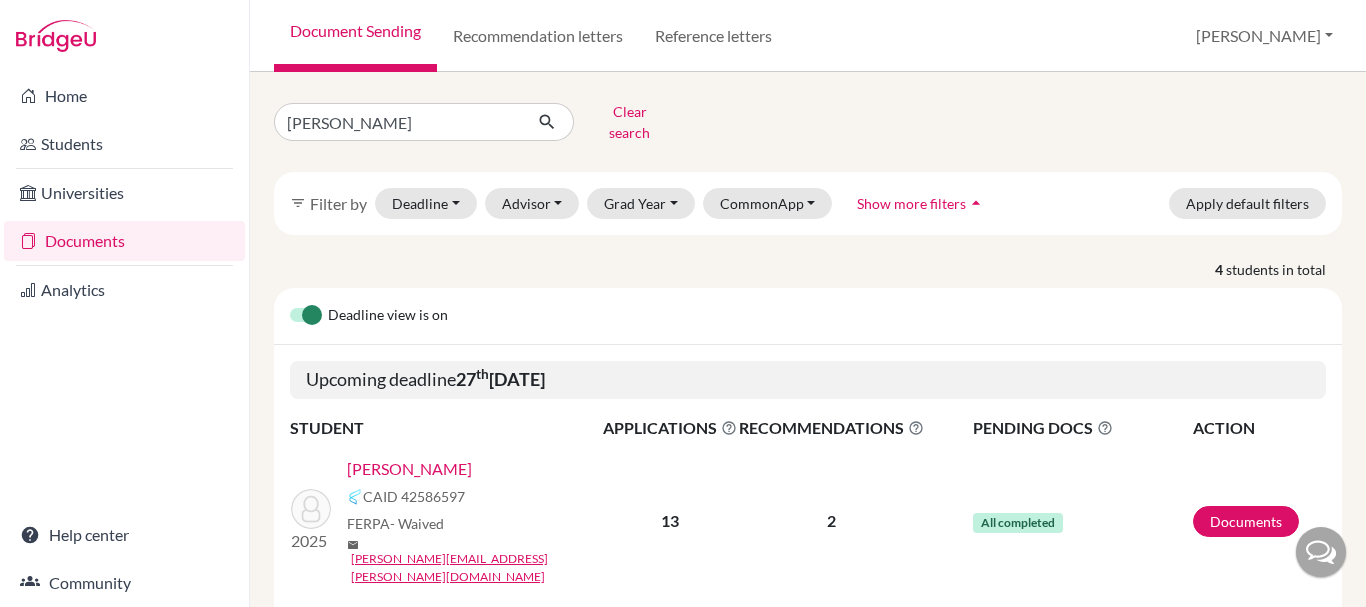 click on "[PERSON_NAME]" at bounding box center [409, 469] 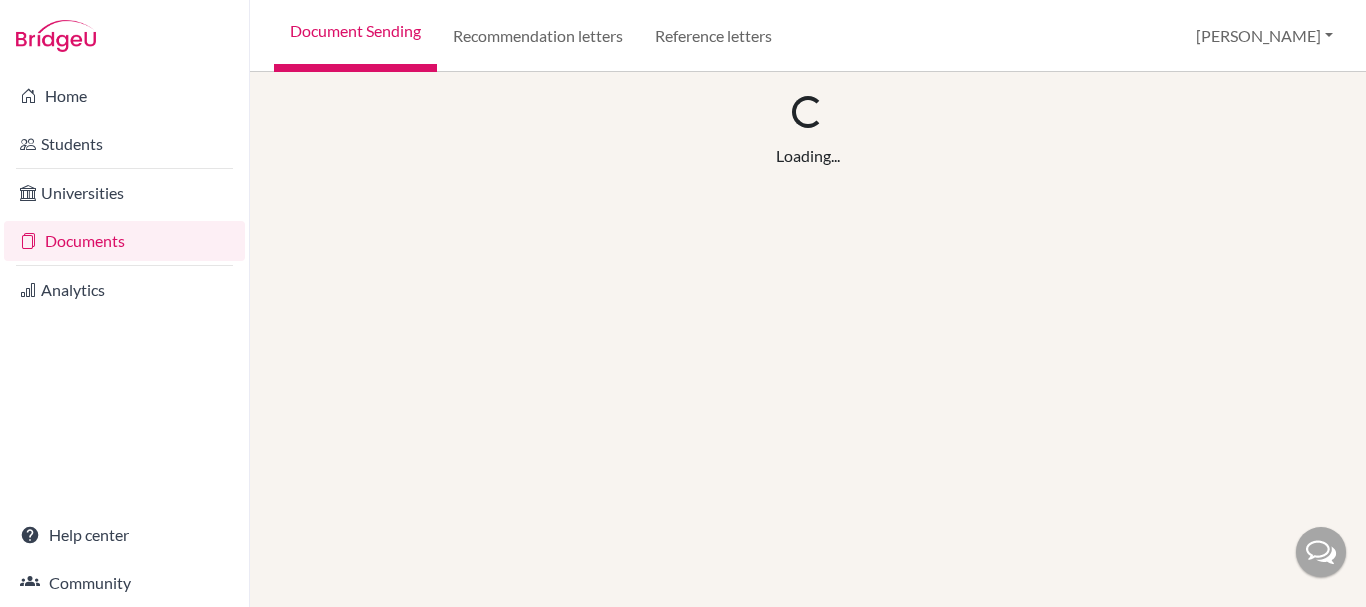 scroll, scrollTop: 0, scrollLeft: 0, axis: both 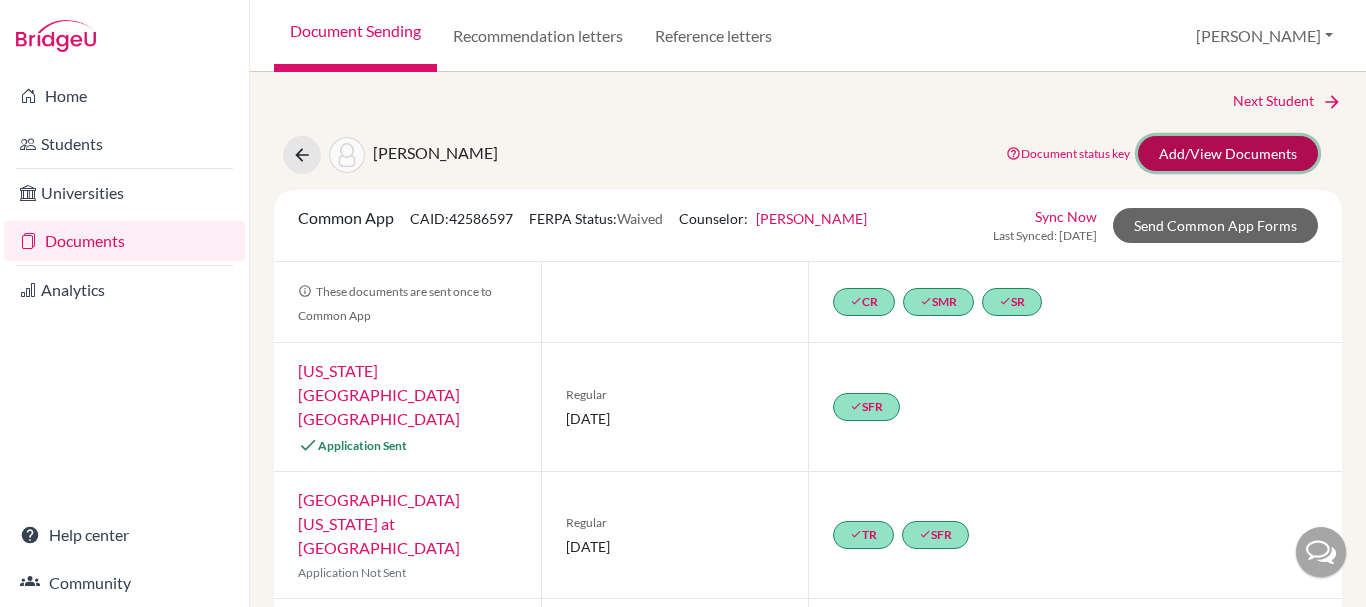 click on "Add/View Documents" at bounding box center [1228, 153] 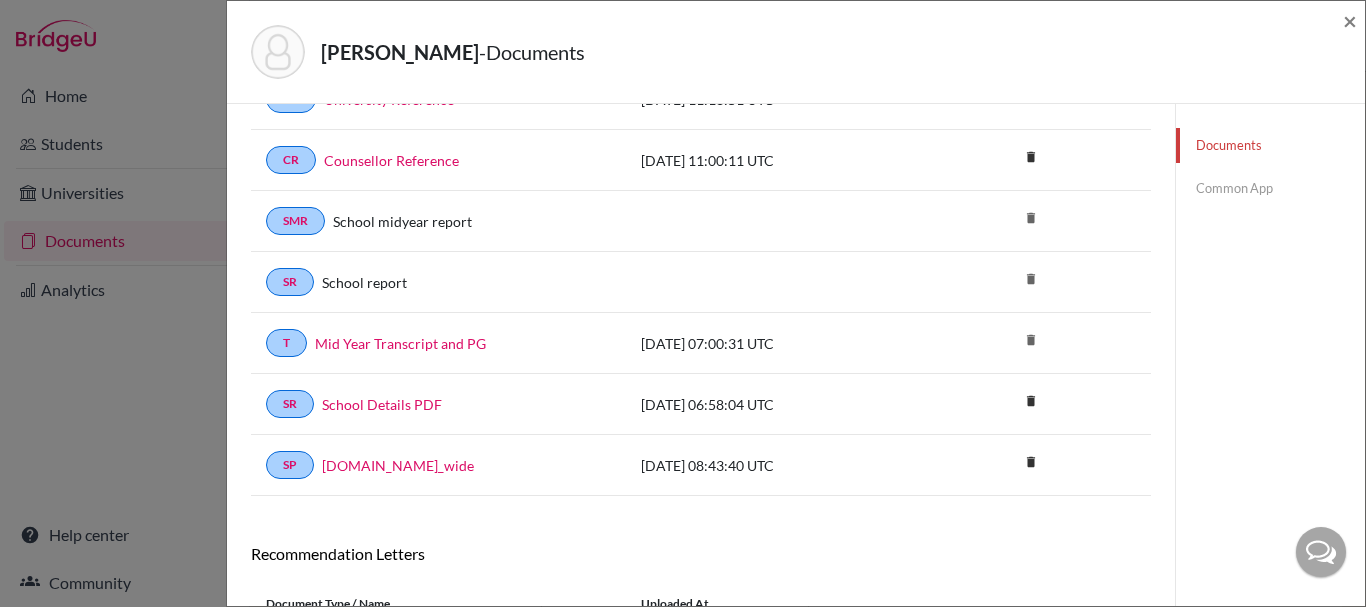 scroll, scrollTop: 0, scrollLeft: 0, axis: both 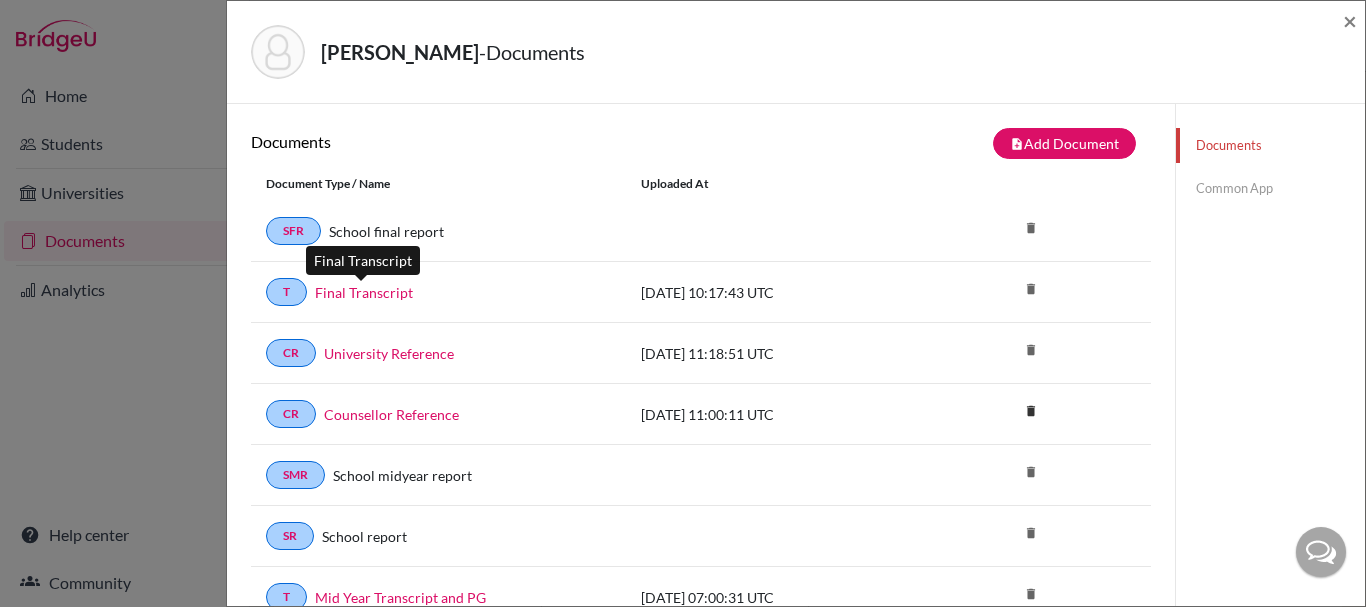 click on "Final Transcript" at bounding box center (364, 292) 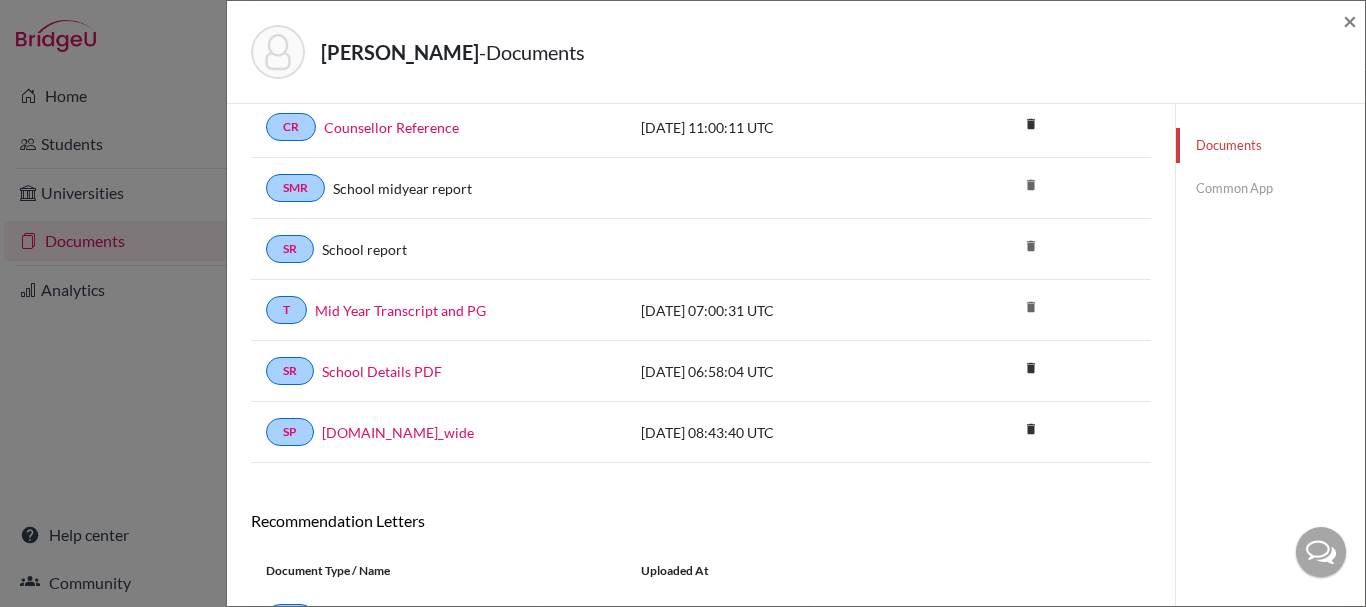 scroll, scrollTop: 0, scrollLeft: 0, axis: both 